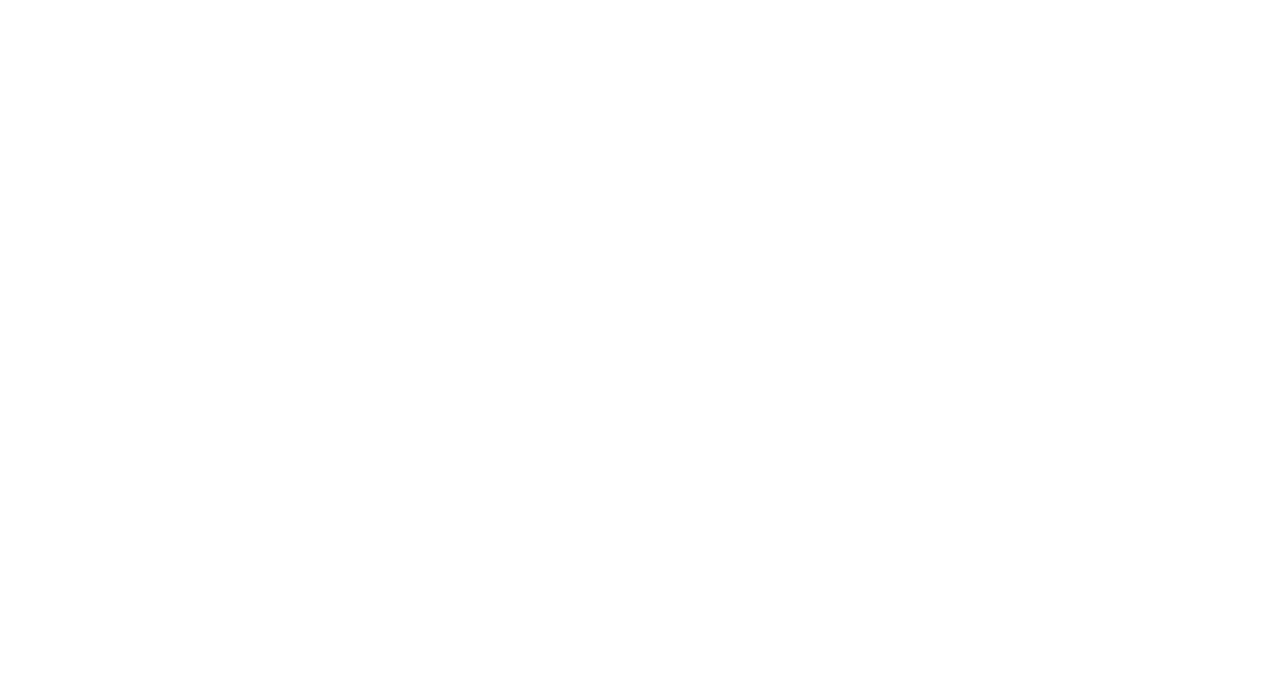 scroll, scrollTop: 0, scrollLeft: 0, axis: both 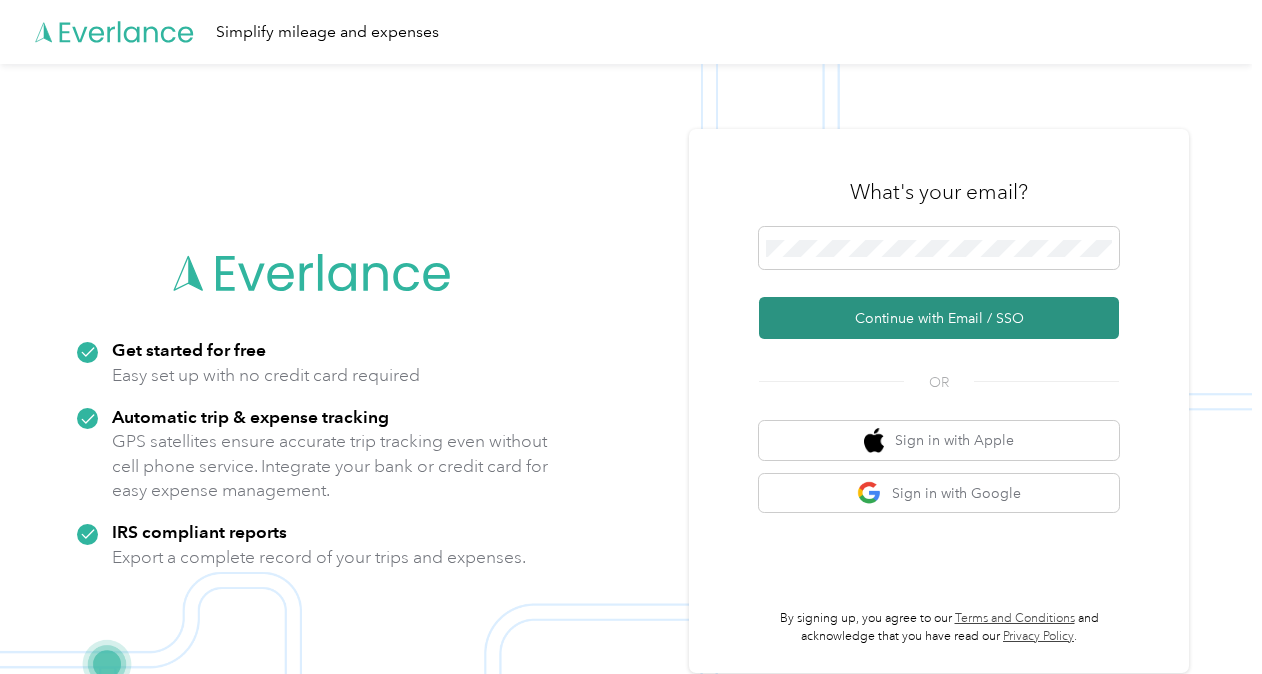 click on "Continue with Email / SSO" at bounding box center [939, 318] 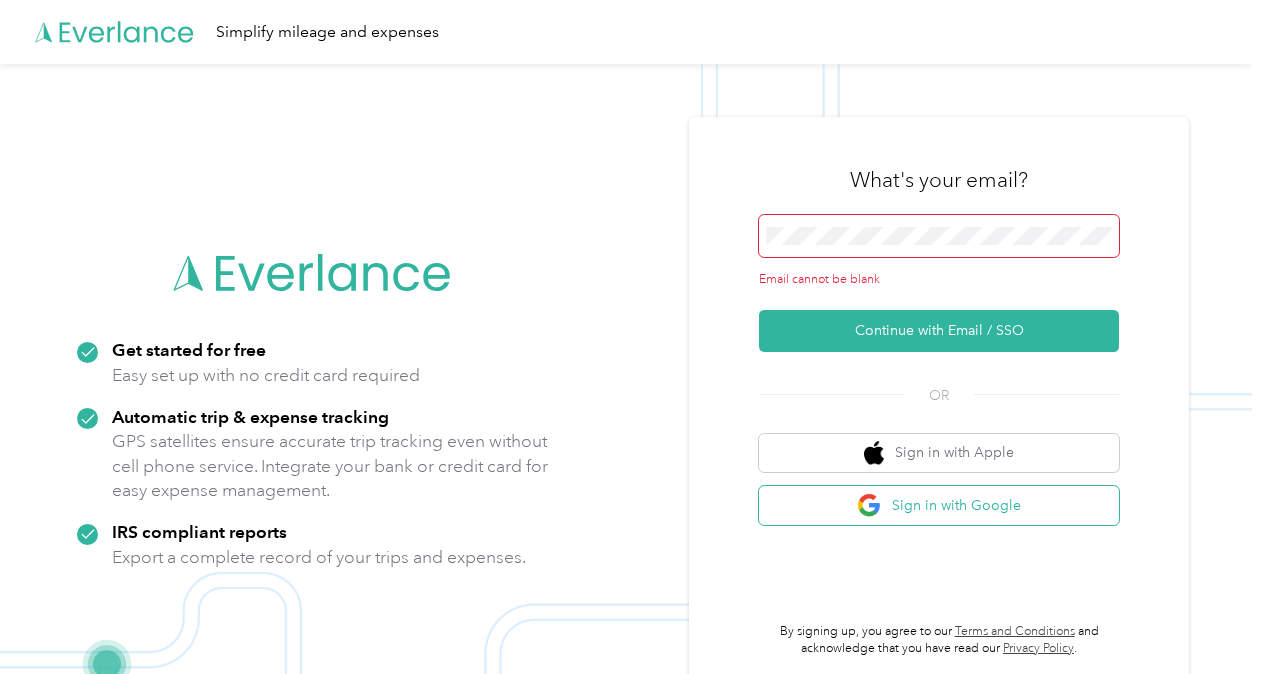 click on "Sign in with Google" at bounding box center (939, 505) 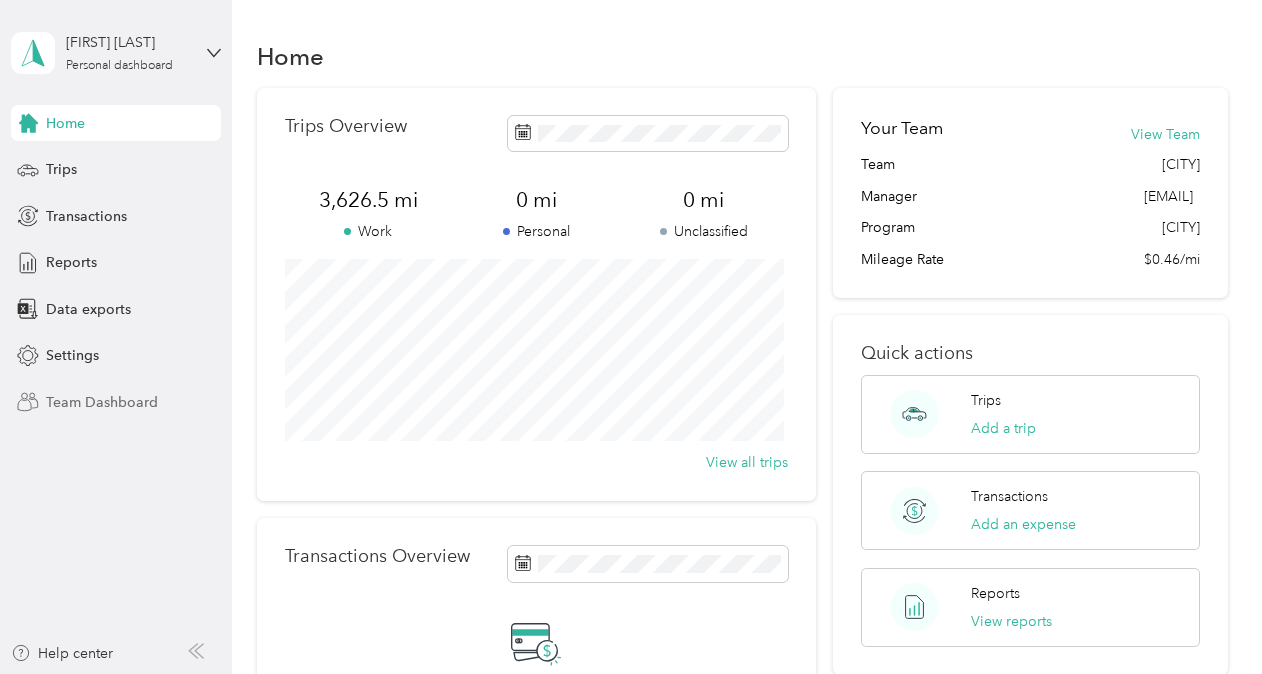 click on "Team Dashboard" at bounding box center (102, 402) 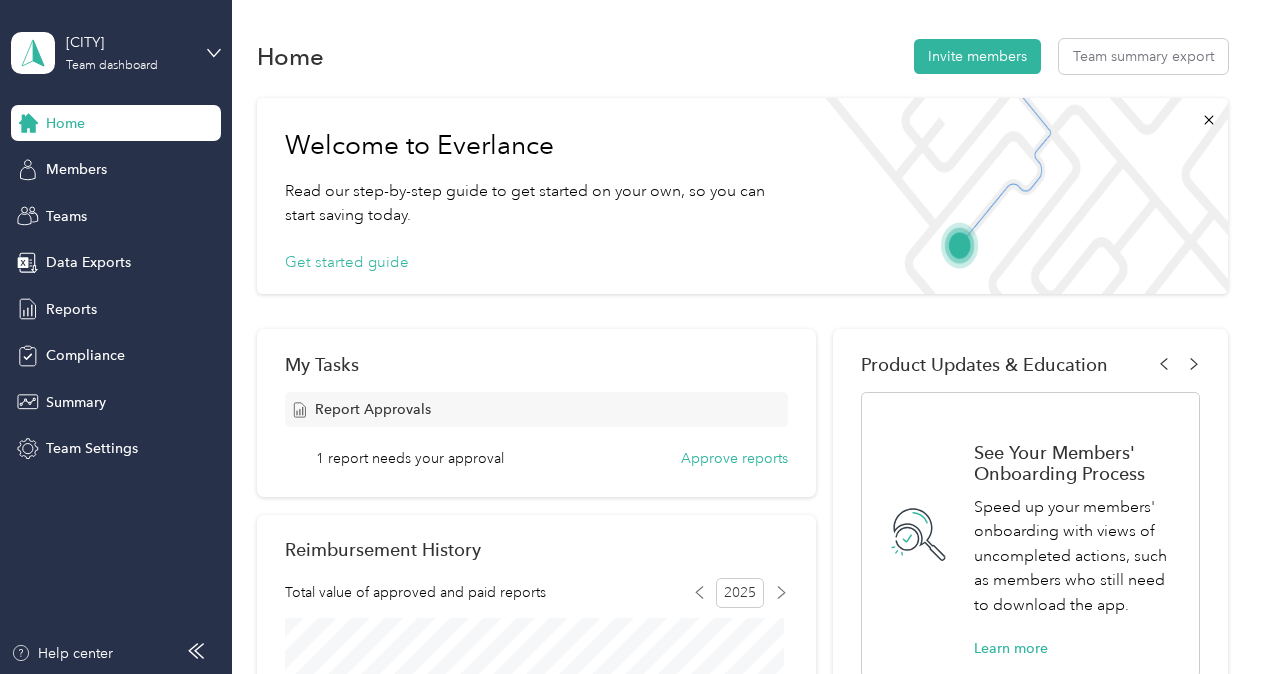 click on "Welcome to Everlance Read our step-by-step guide to get started on your own, so you can start saving today. Get started guide My Tasks Report Approvals 1 report needs your approval Approve reports Reimbursement History Total value of approved and paid reports 2025 Variable reports Document Compliance Reduce risk from your vehicle program Compliant insurance verification, actionable status updates and regular MVR checks Learn more Contact sales Product Updates & Education See Your Members' Onboarding Process Speed up your members' onboarding with views of uncompleted actions, such as members who still need to download the app. Learn more Everlance Product Update Log Stay up-to-date with the latest updates and improvements that directly impact you and your employees each month. Learn more BETA Flag problem reports automatically Speed up report review with Outlier Flags. Create rules to flag reports automatically. Learn more Watch Tutorial COMING SOON Introducing EverPay Get early access Reimbursement Programs" at bounding box center (742, 1494) 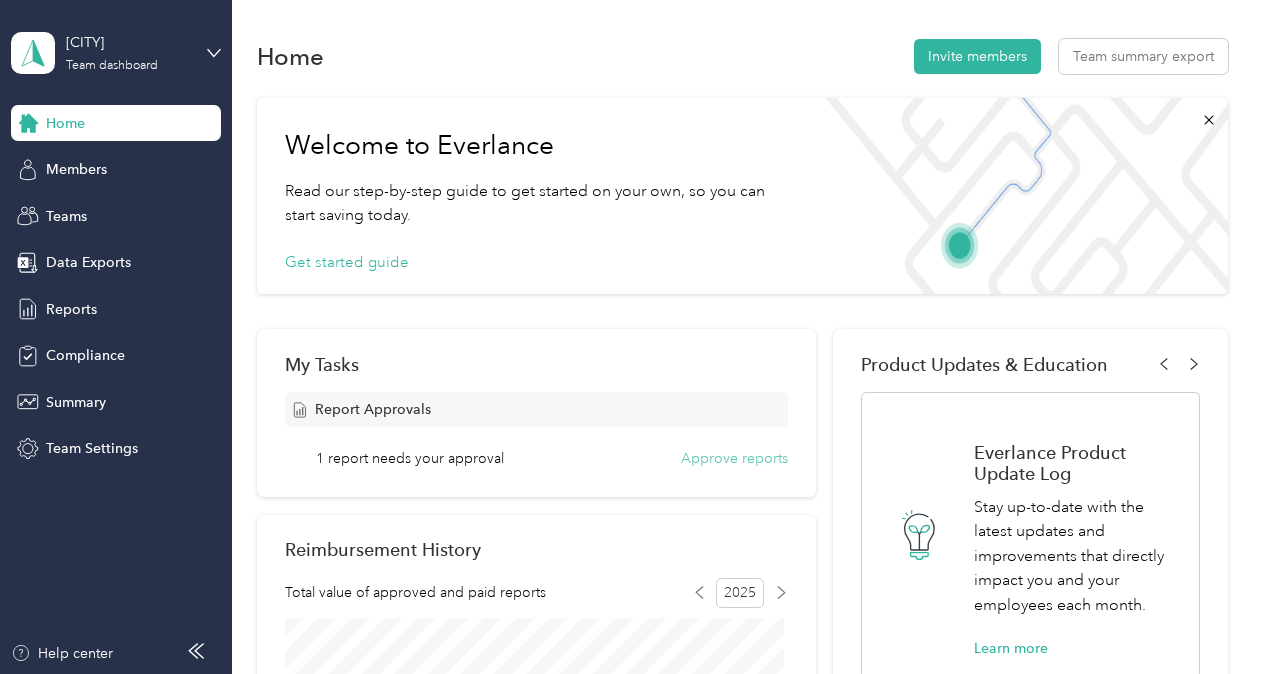 click on "Approve reports" at bounding box center [734, 458] 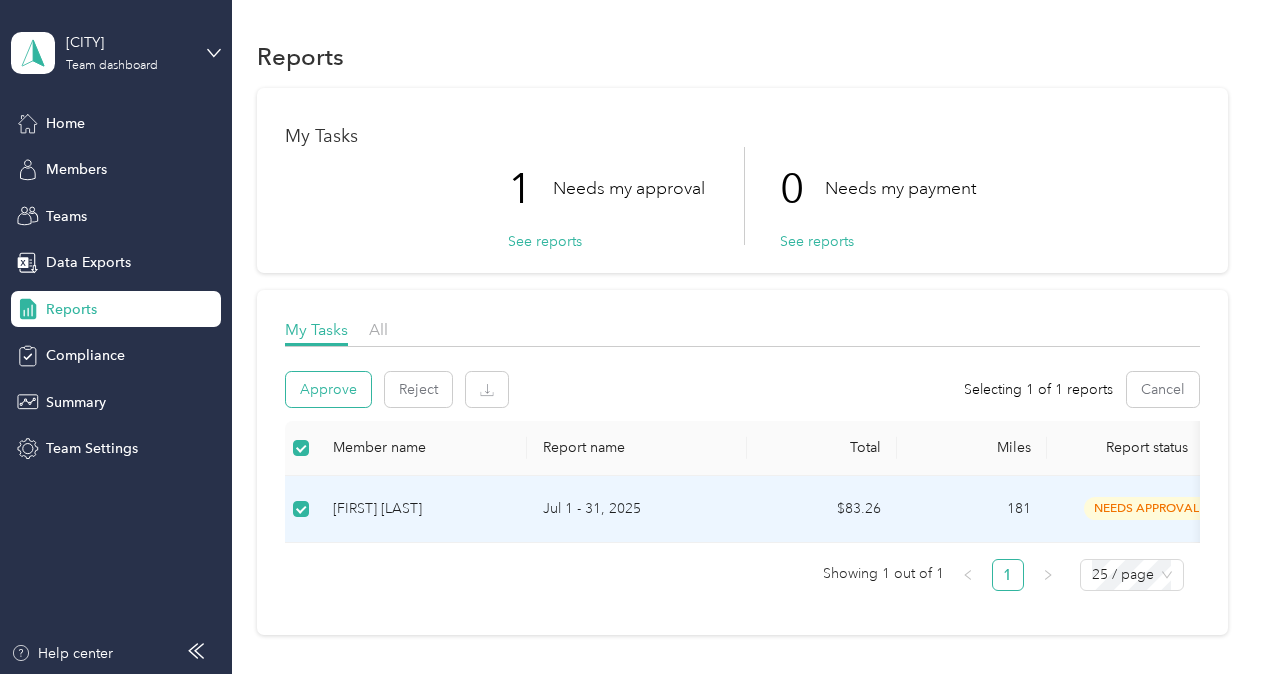 click on "Approve" at bounding box center [328, 389] 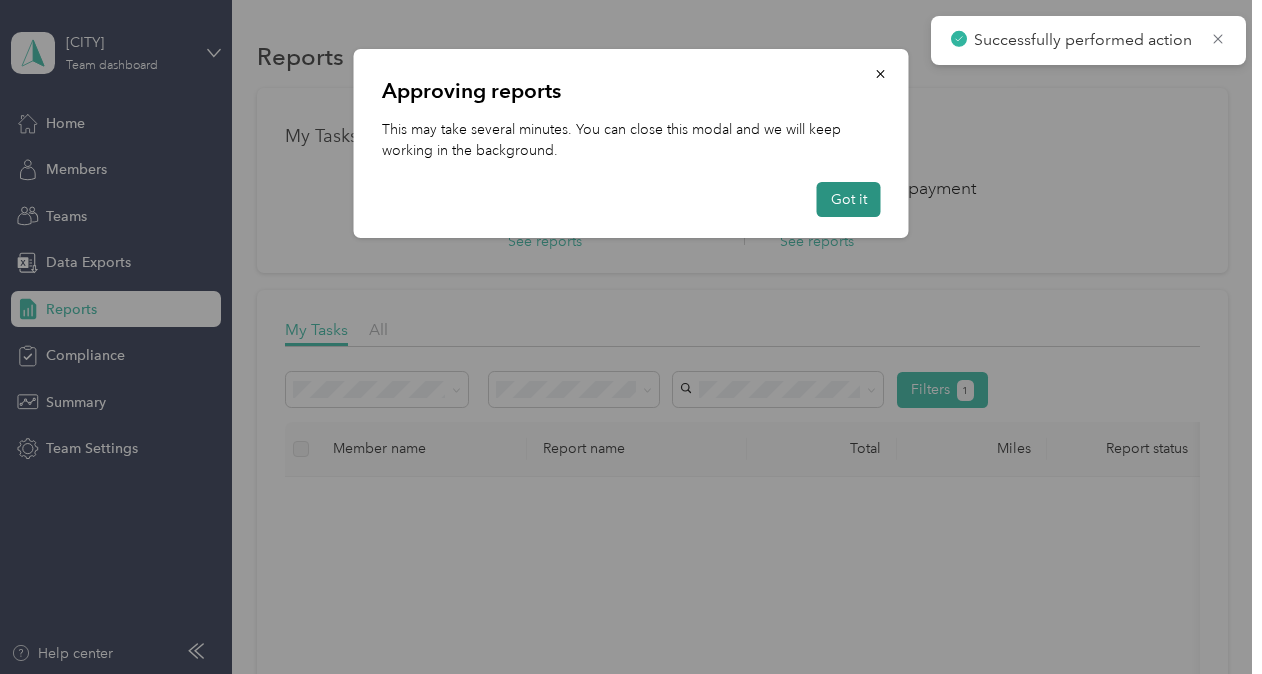 click on "Got it" at bounding box center (849, 199) 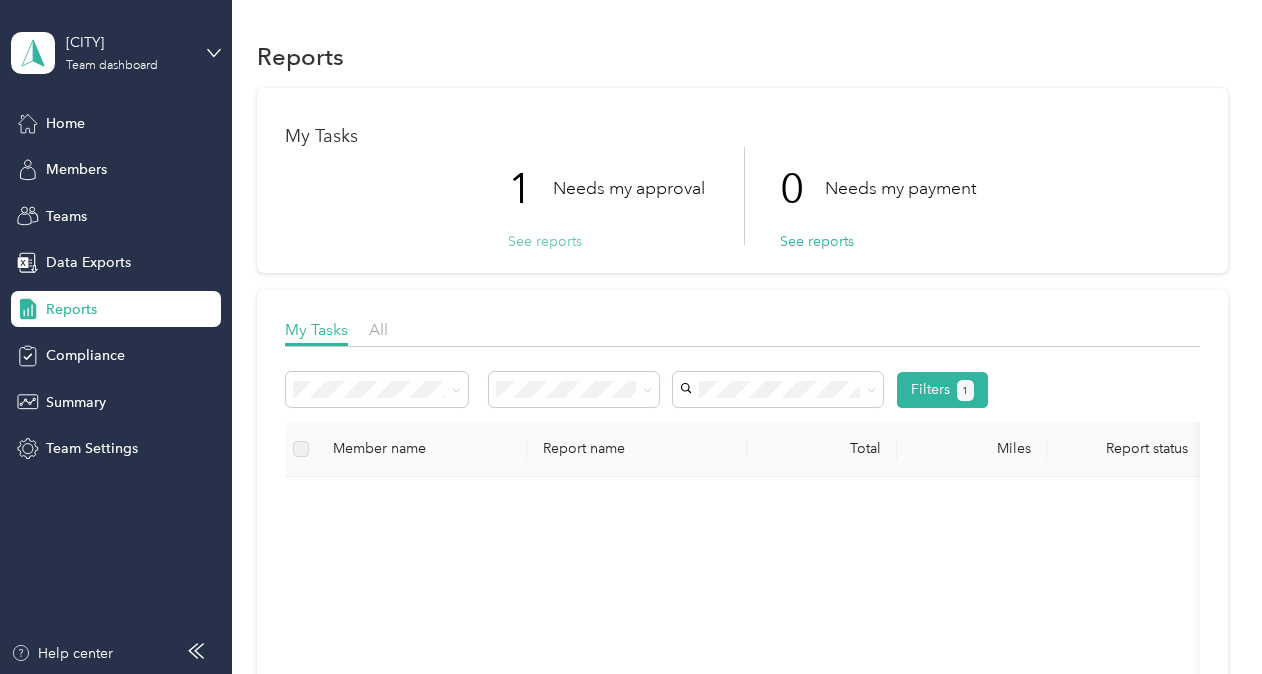 click on "See reports" at bounding box center [545, 241] 